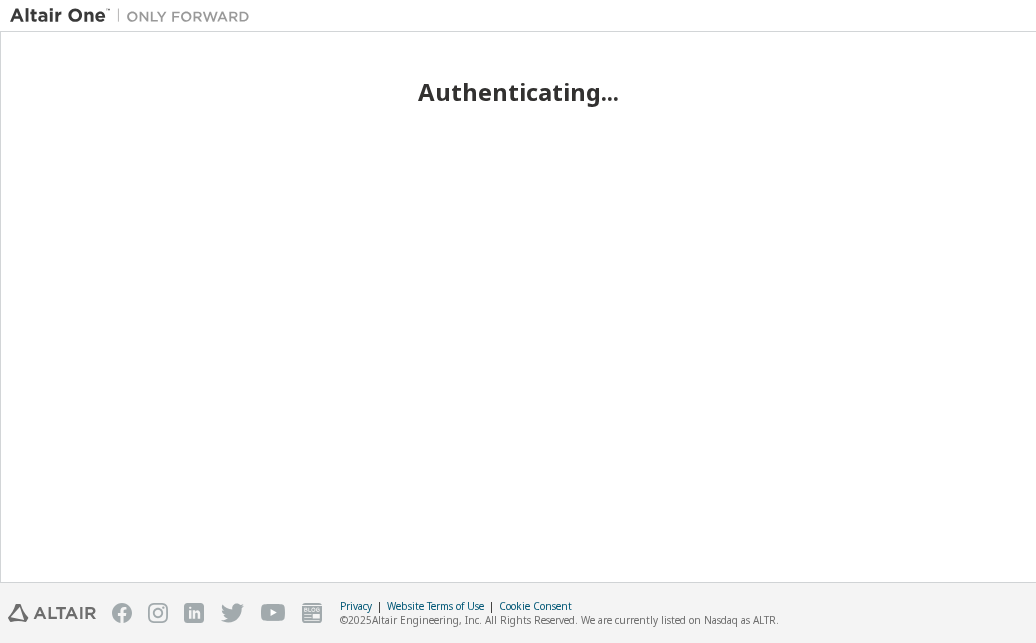 scroll, scrollTop: 0, scrollLeft: 0, axis: both 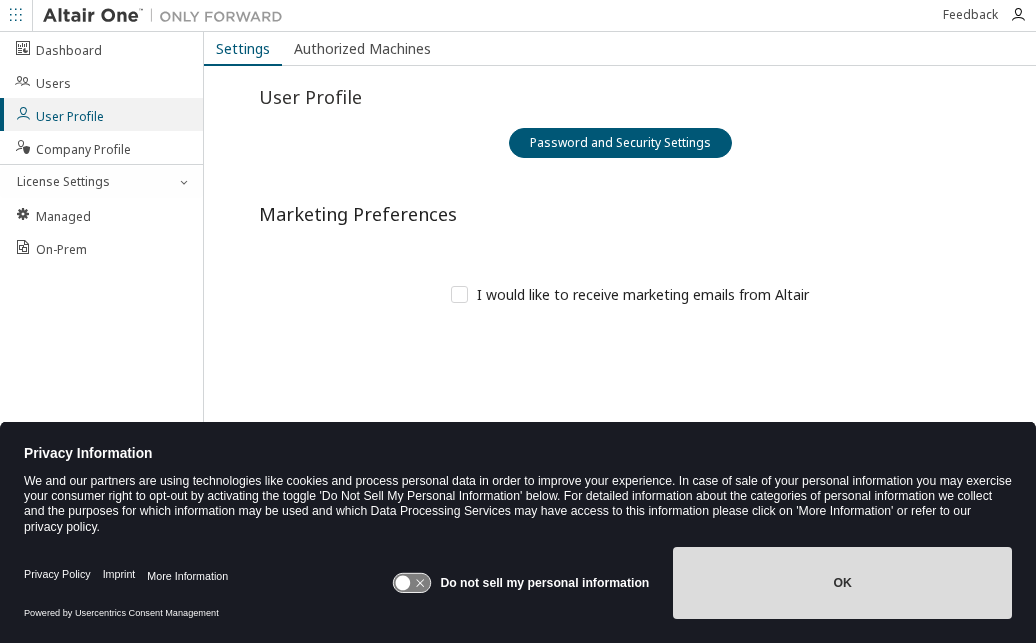 click on "OK" at bounding box center (842, 583) 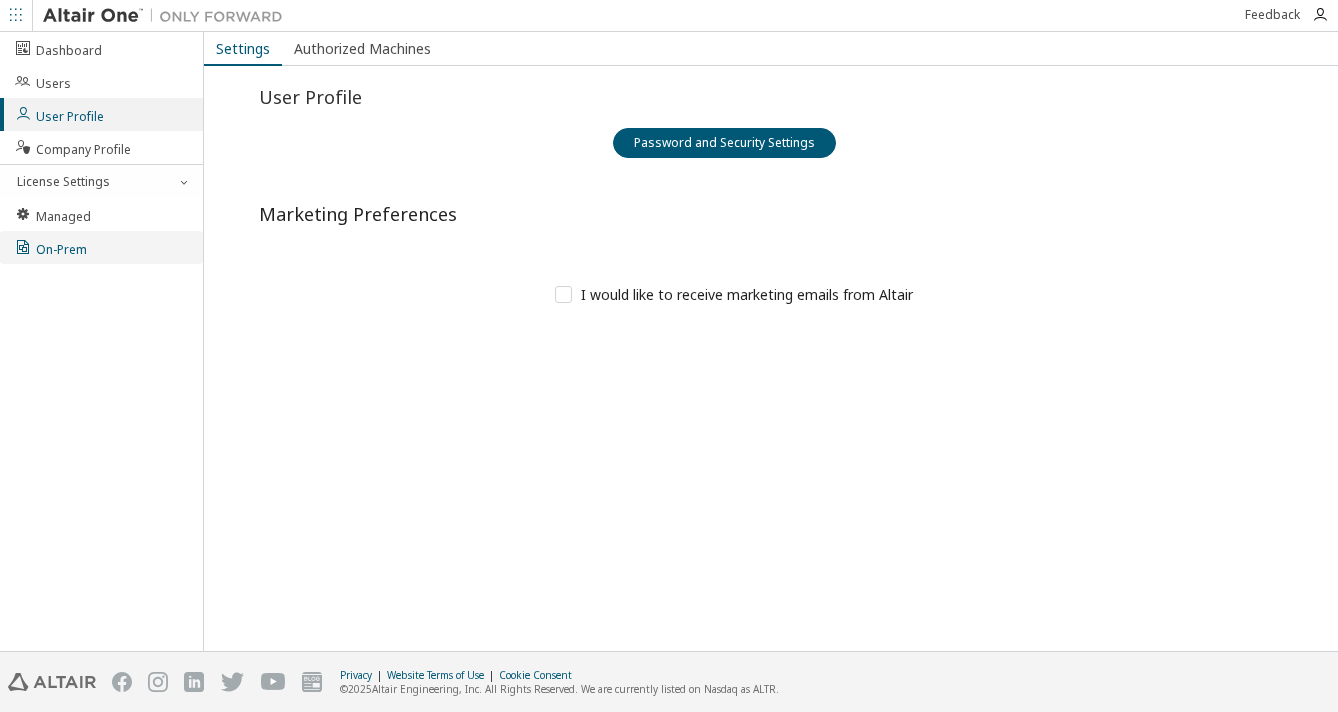 click on "On-Prem" at bounding box center [50, 247] 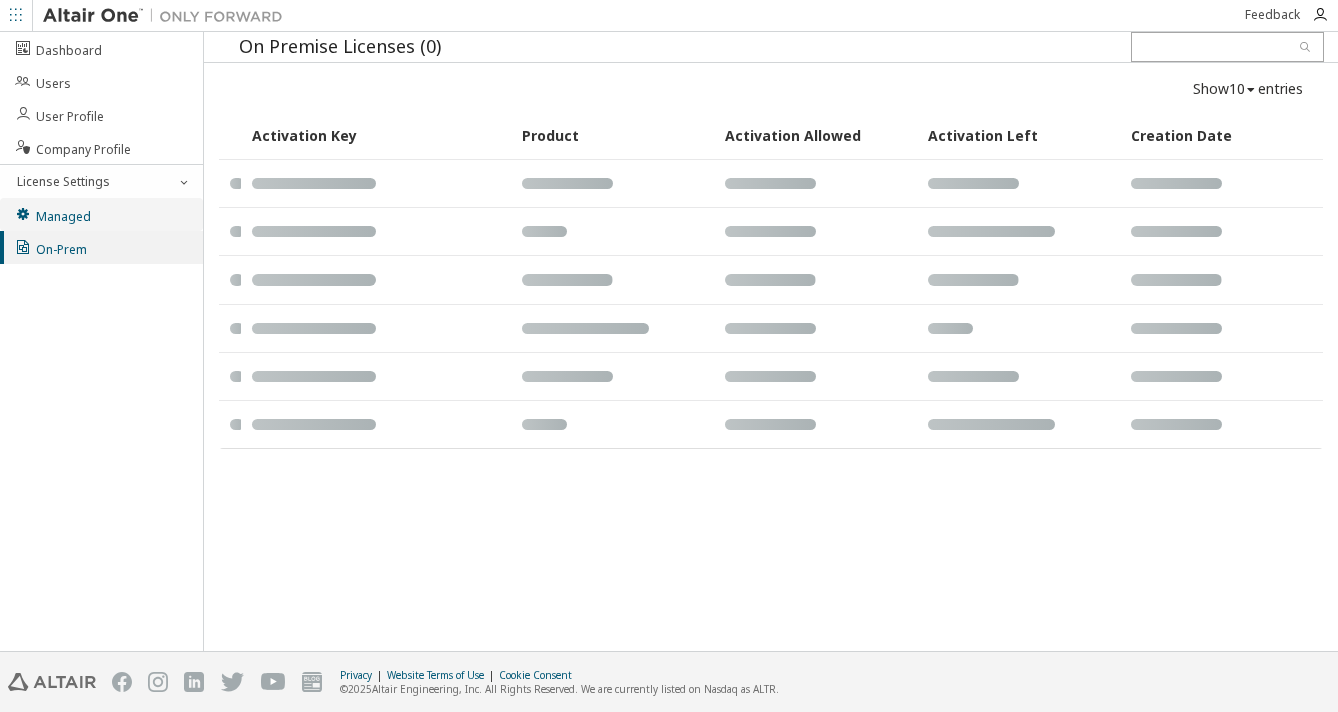 click on "Managed" at bounding box center [52, 214] 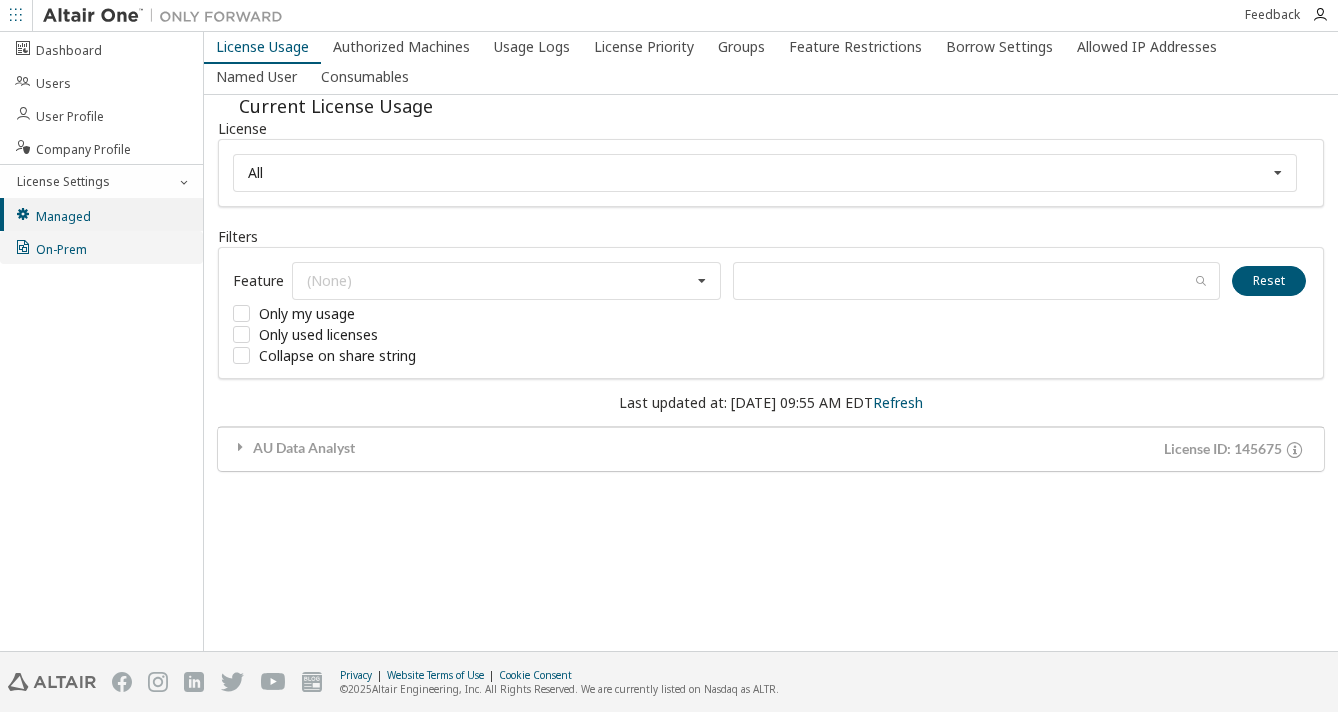 click on "On-Prem" at bounding box center [101, 247] 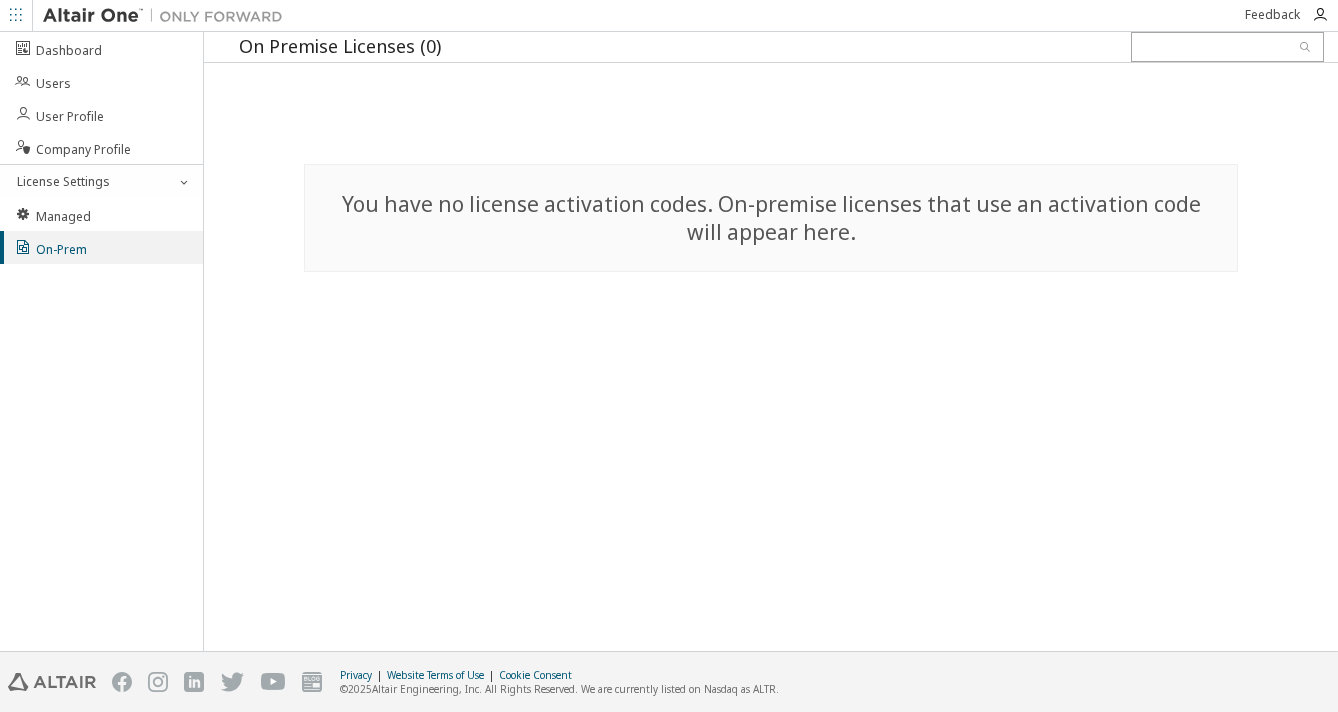 click on "You have no license activation codes. On-premise licenses that use an activation code will appear here." at bounding box center [771, 218] 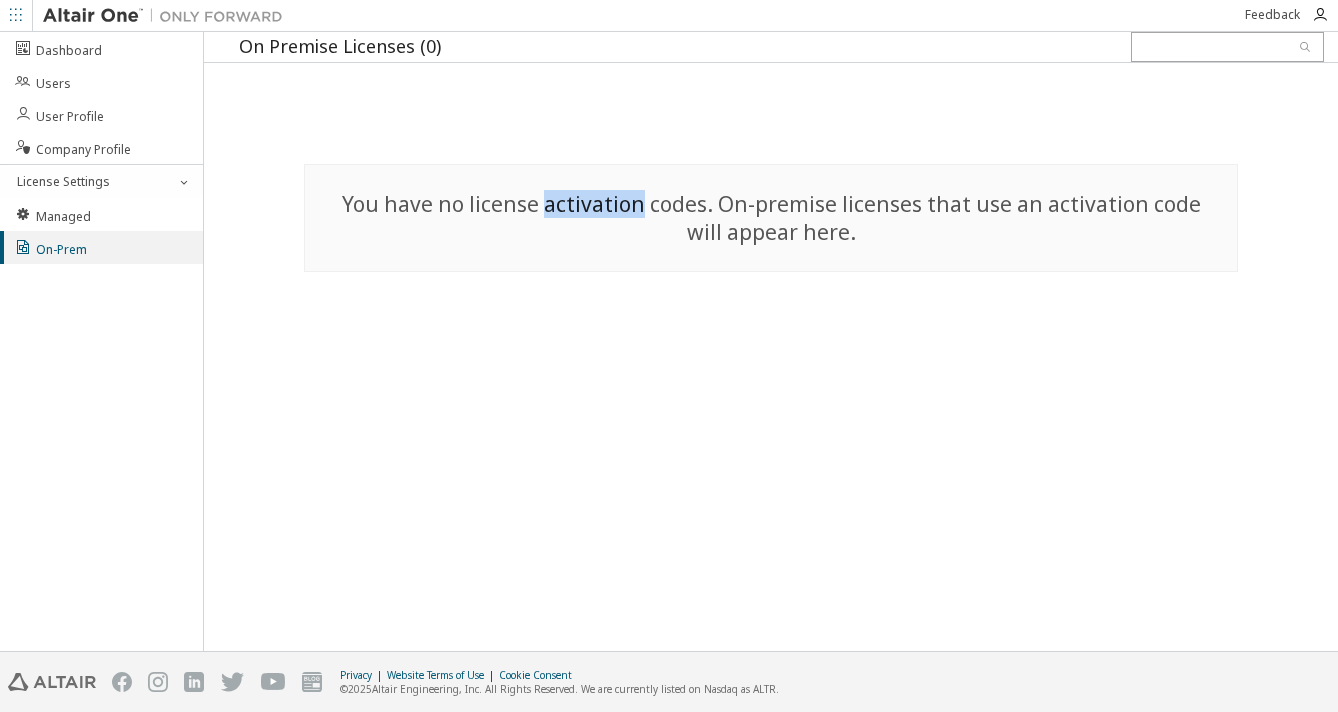 click on "You have no license activation codes. On-premise licenses that use an activation code will appear here." at bounding box center [771, 218] 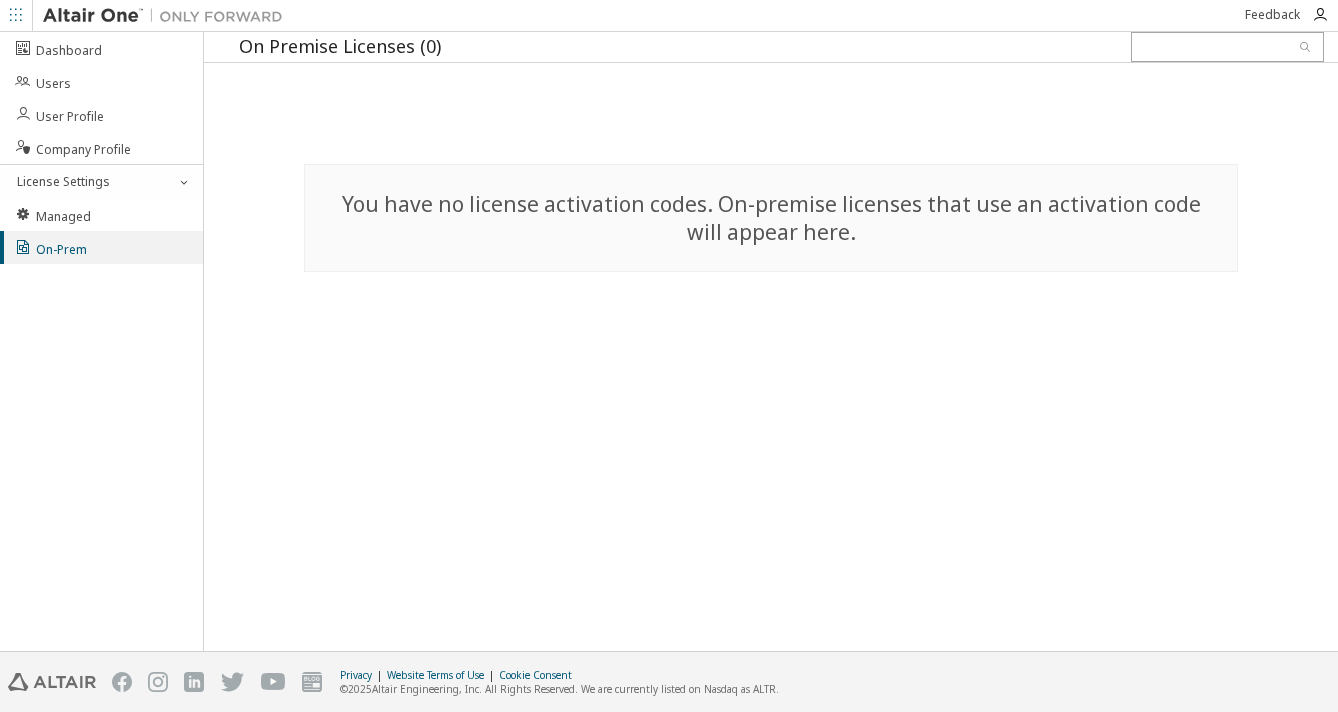 click on "You have no license activation codes. On-premise licenses that use an activation code will appear here." at bounding box center (771, 218) 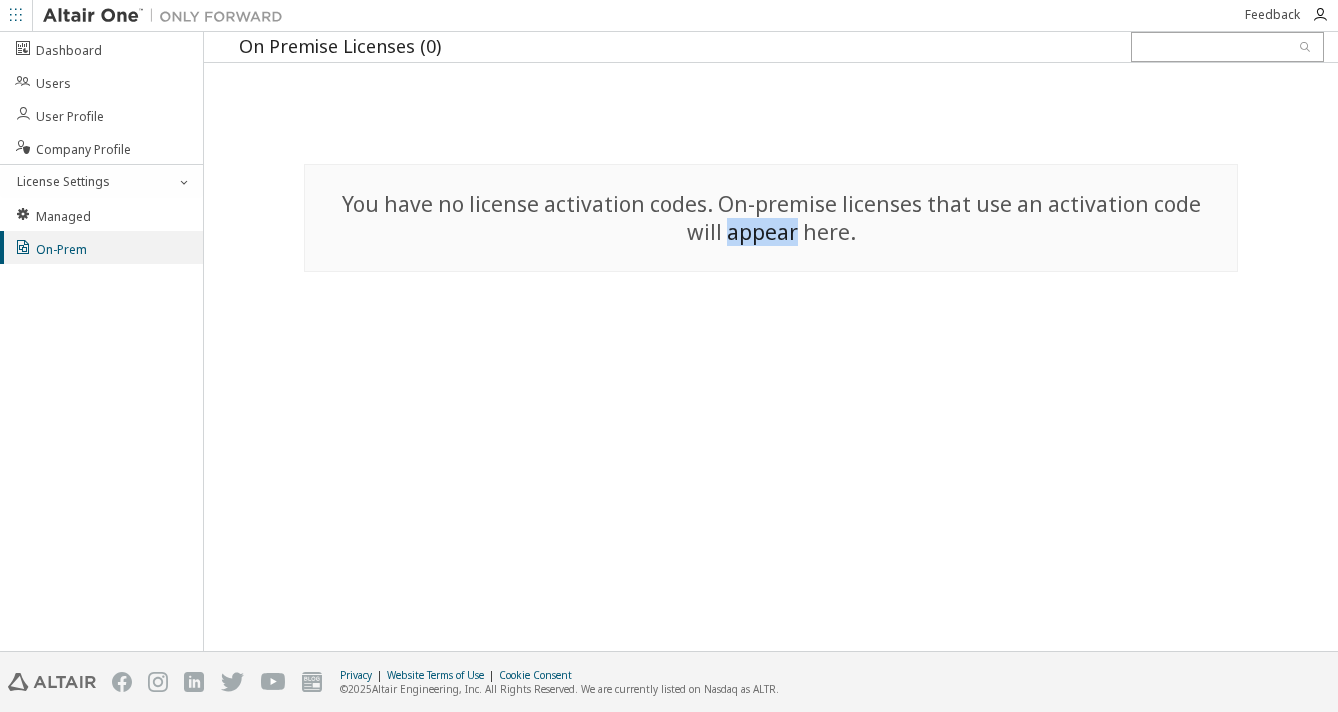 click on "You have no license activation codes. On-premise licenses that use an activation code will appear here." at bounding box center (771, 218) 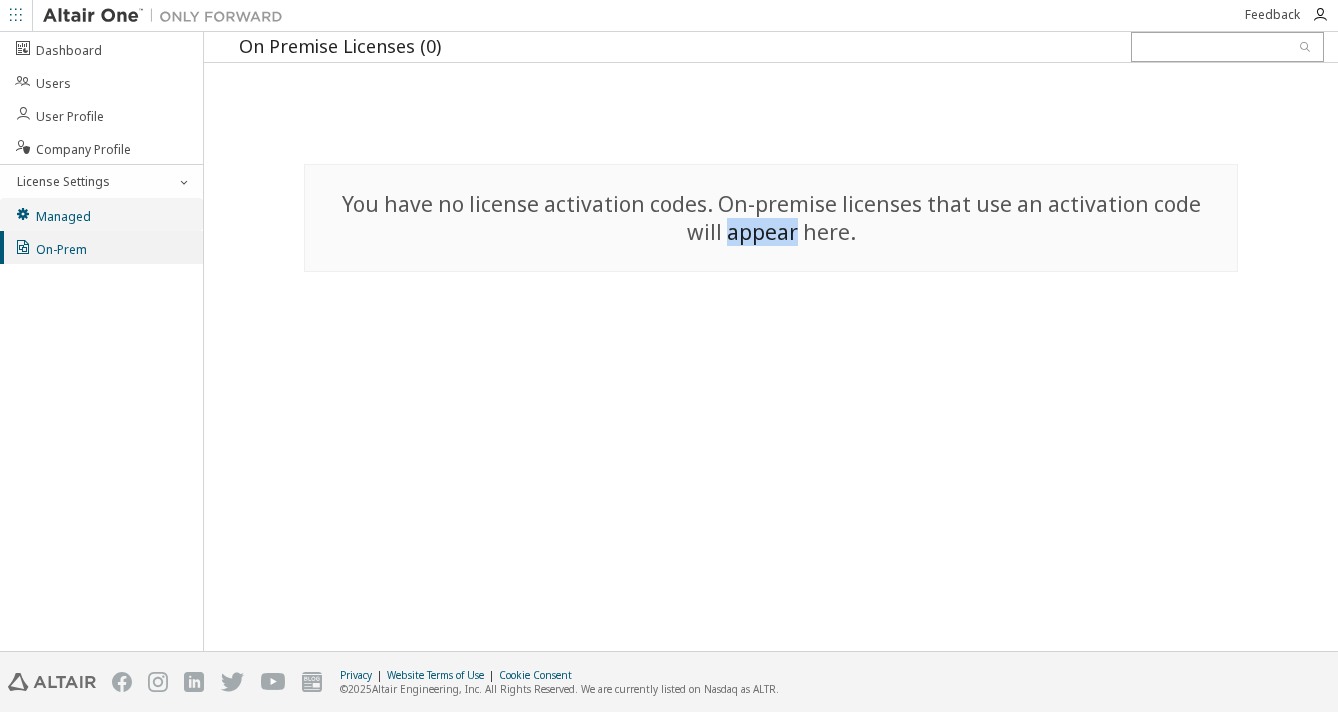 click on "Managed" at bounding box center [52, 214] 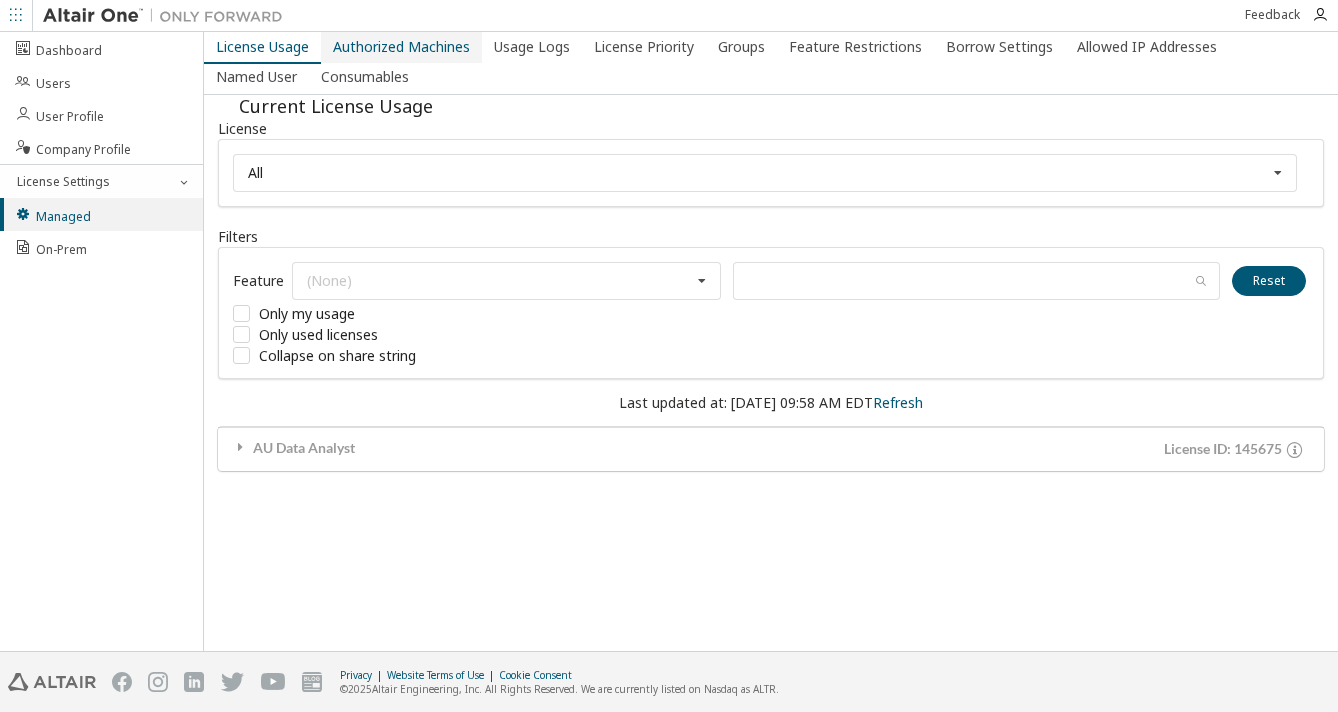 click on "Authorized Machines" at bounding box center (401, 47) 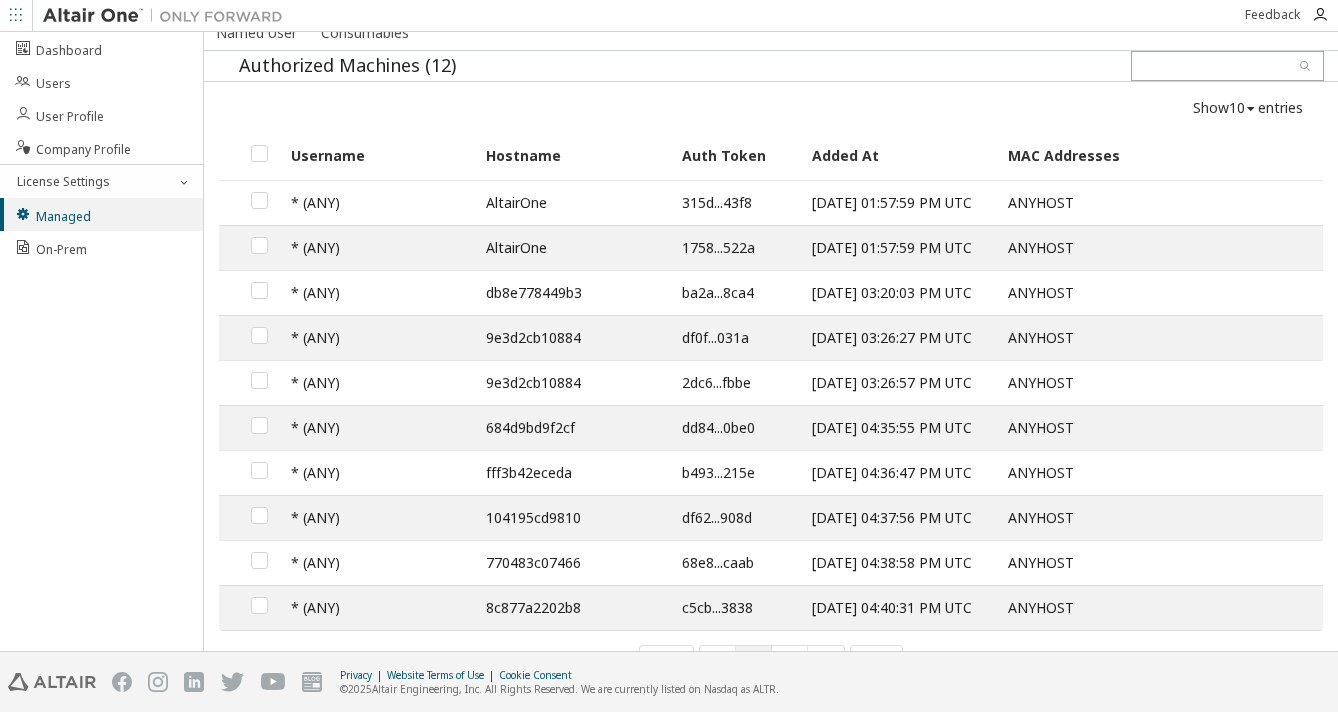 scroll, scrollTop: 0, scrollLeft: 0, axis: both 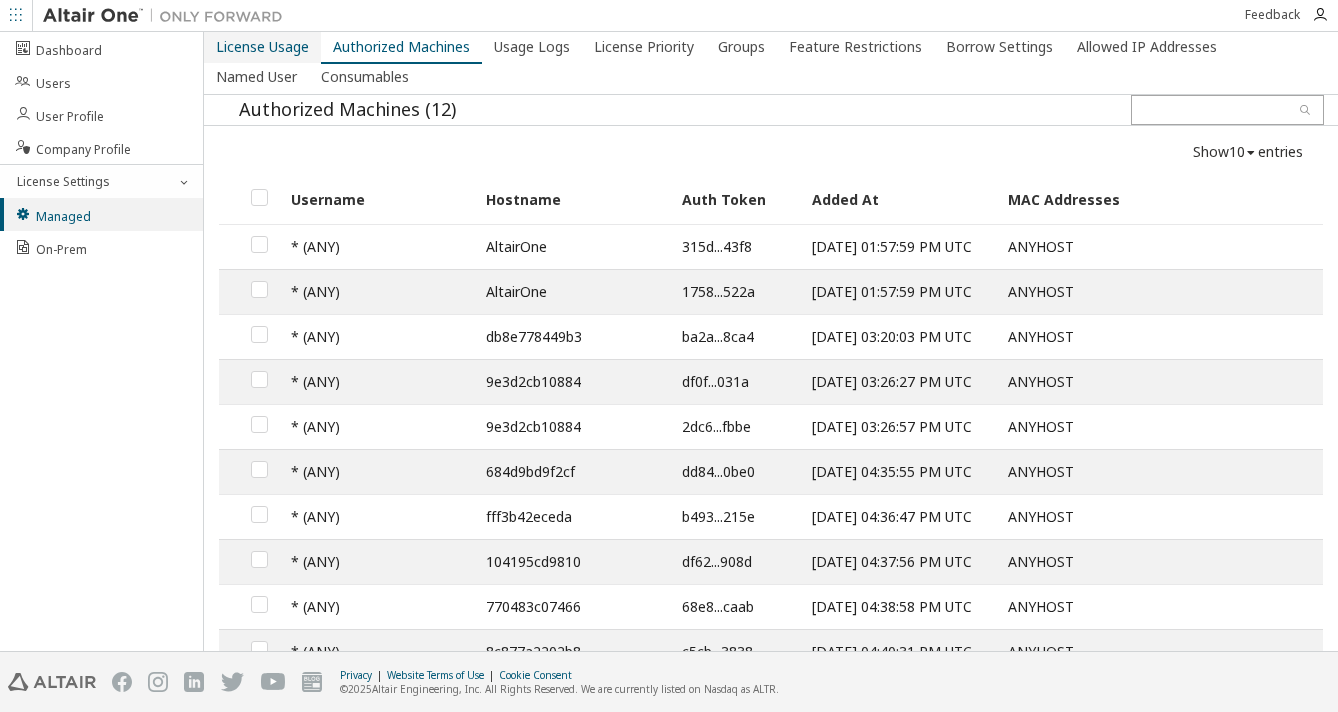 click on "License Usage" at bounding box center (262, 47) 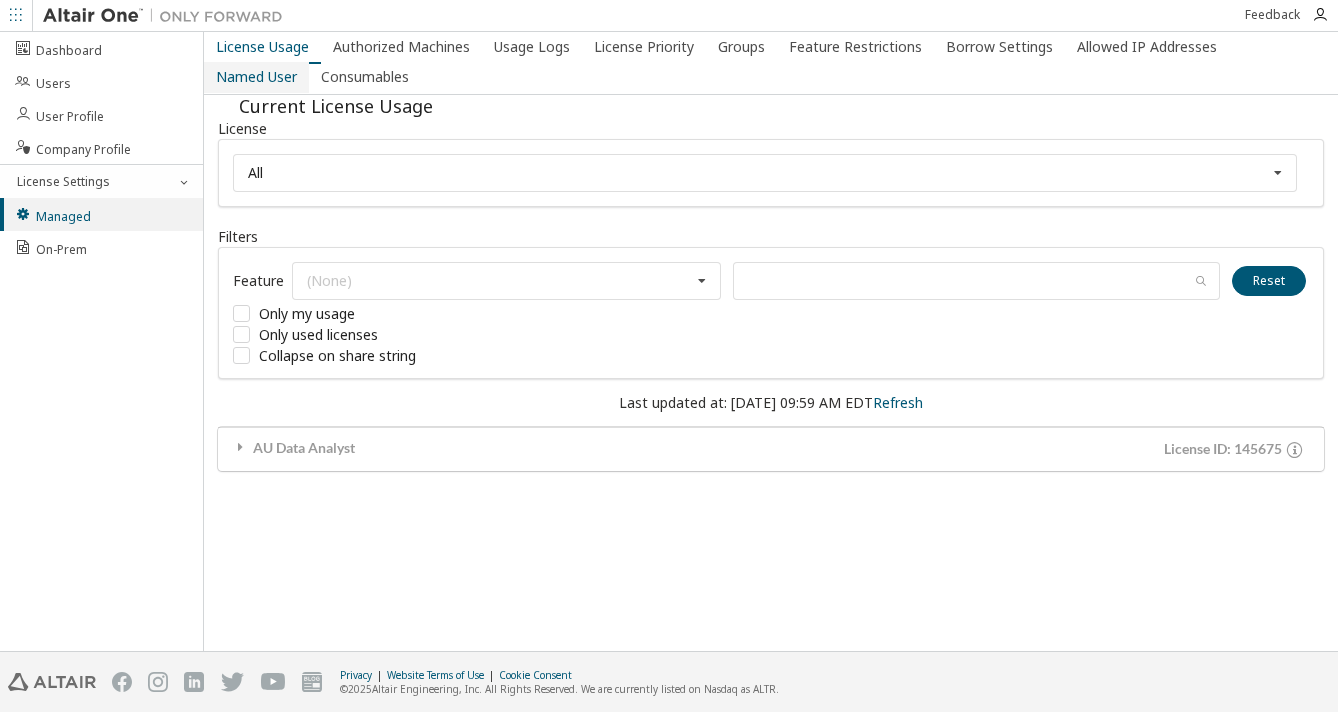 click on "Named User" at bounding box center (256, 77) 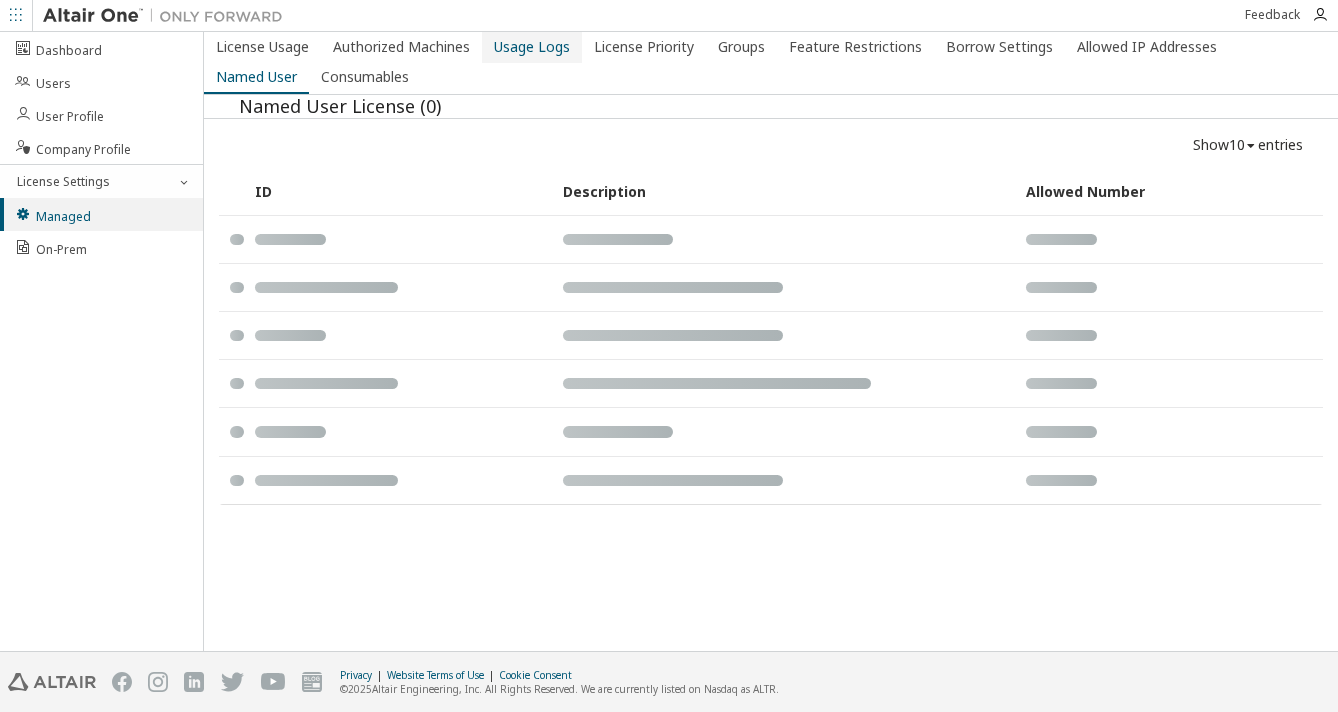 click on "Usage Logs" at bounding box center [532, 47] 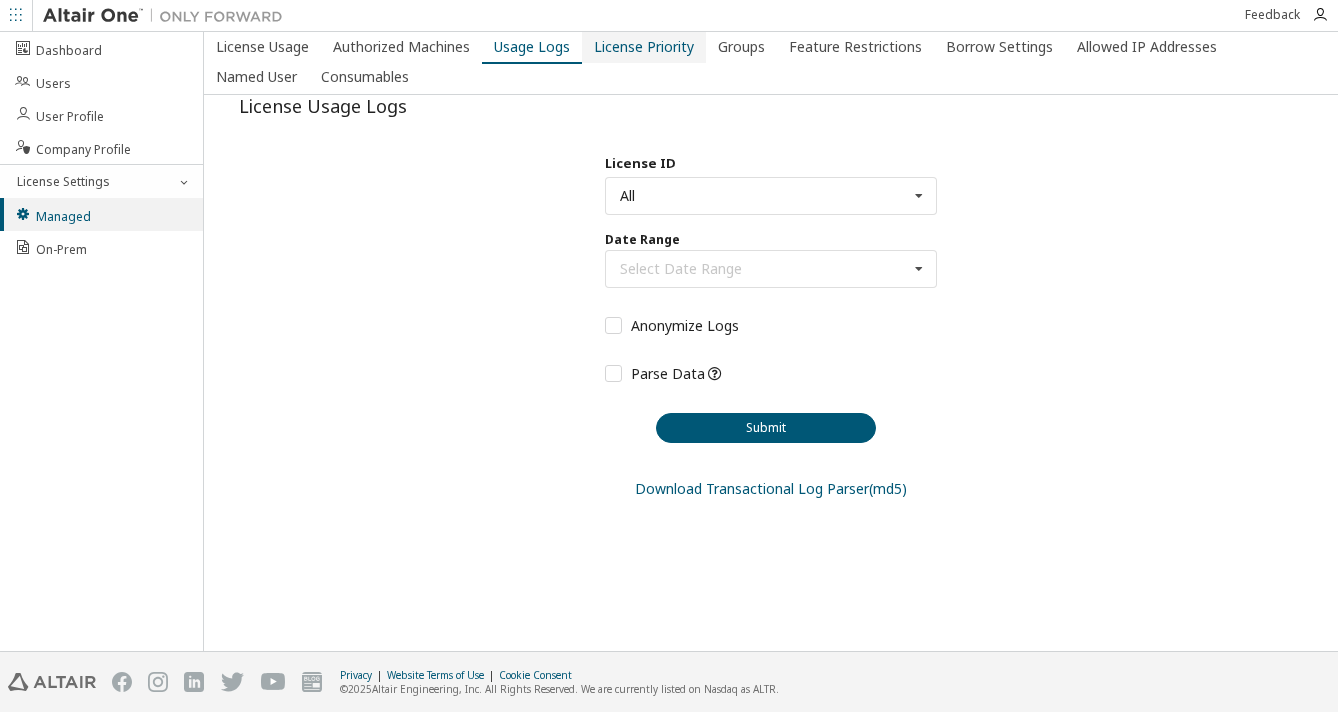 click on "License Priority" at bounding box center (644, 47) 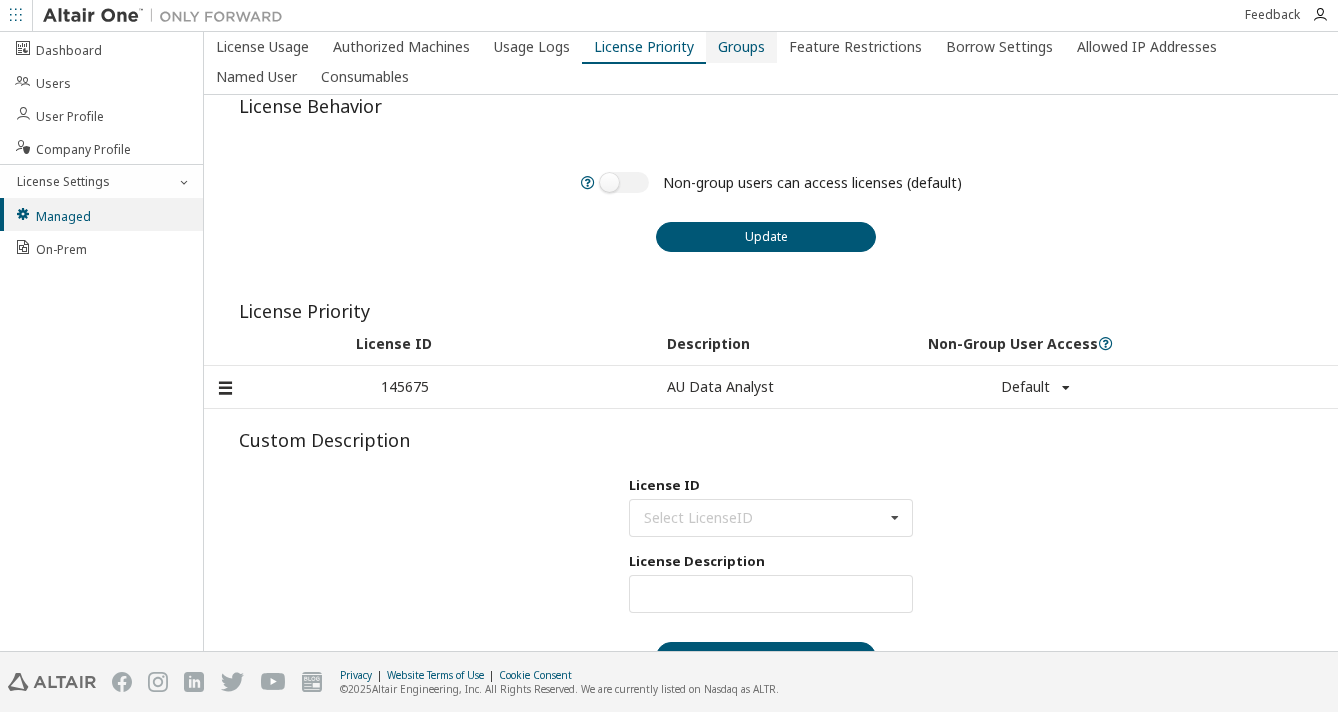 click on "Groups" at bounding box center [741, 47] 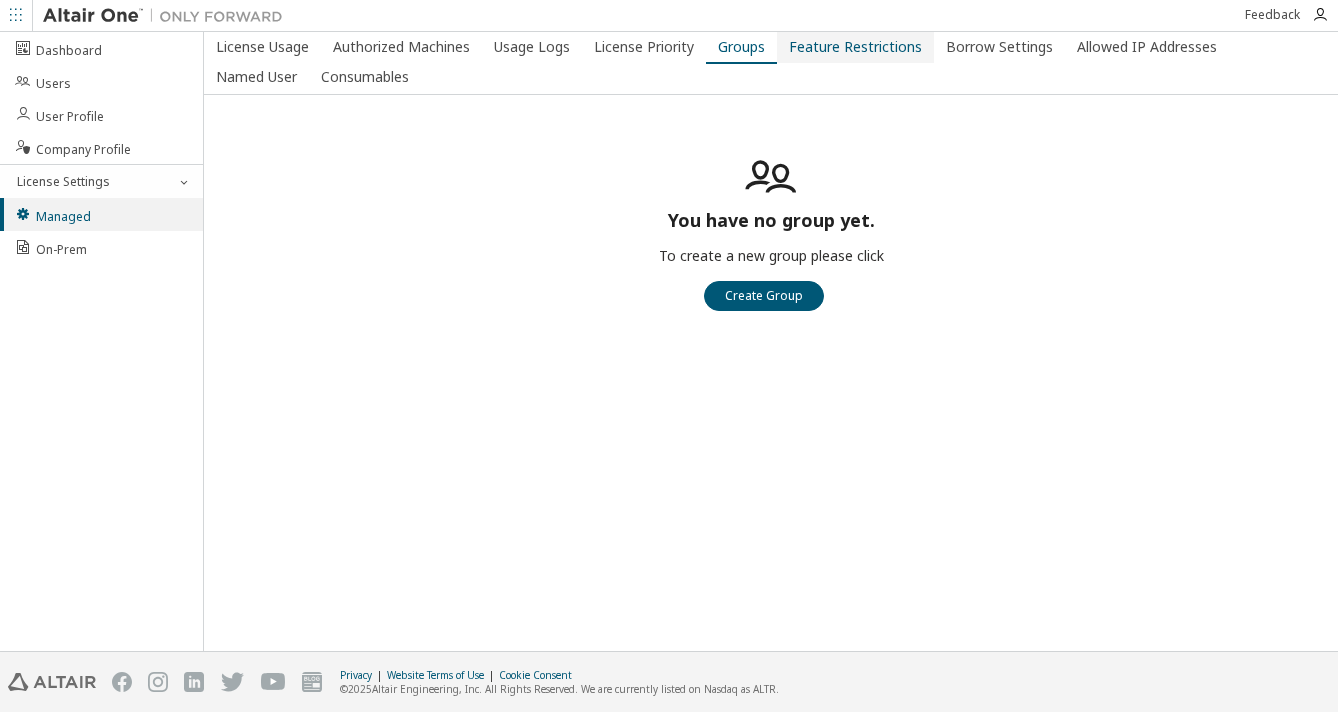 click on "Feature Restrictions" at bounding box center [855, 47] 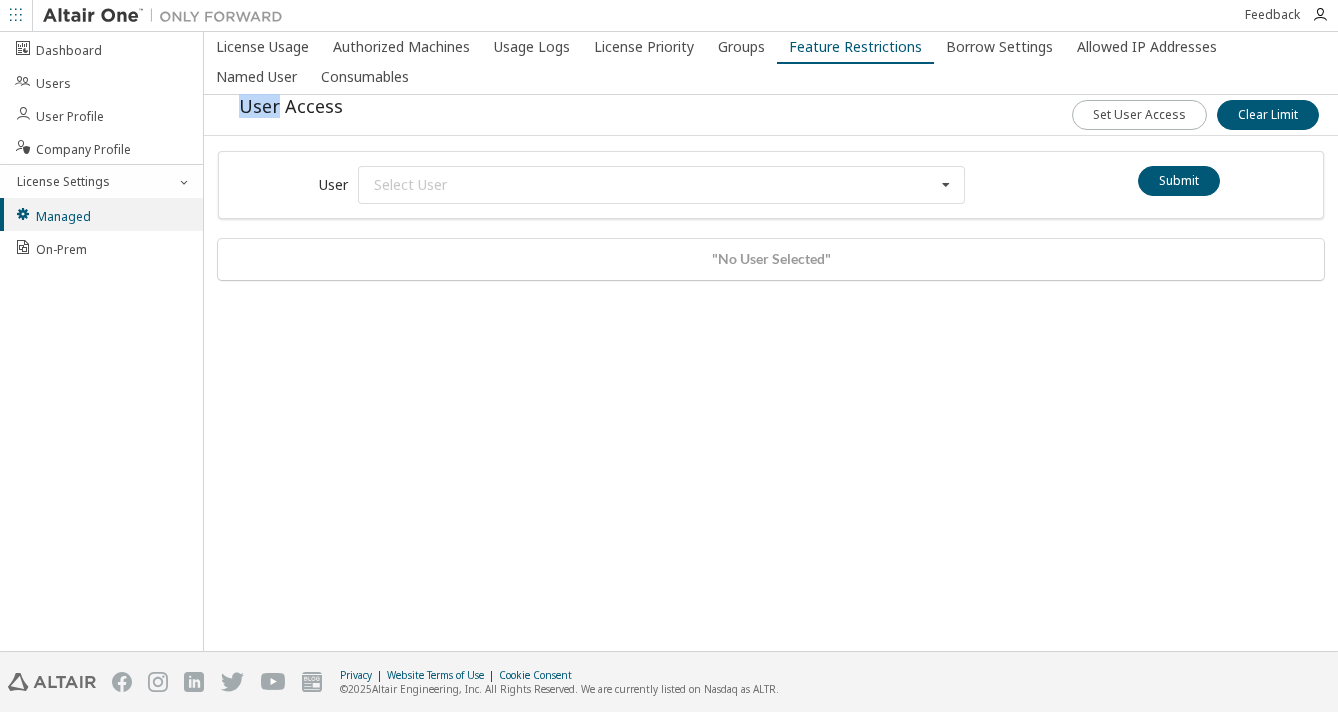 click on "Dashboard Users User Profile Company Profile License Settings Managed On-Prem" at bounding box center [102, 341] 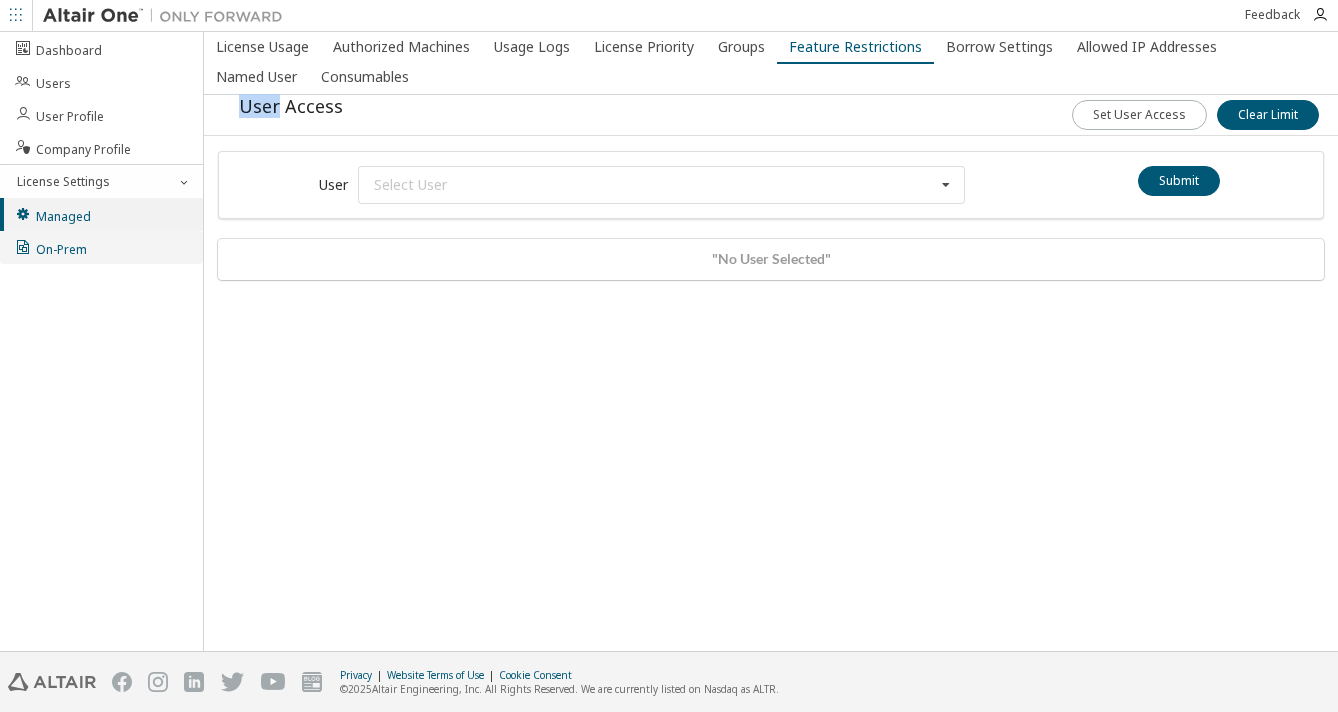 click on "On-Prem" at bounding box center (101, 247) 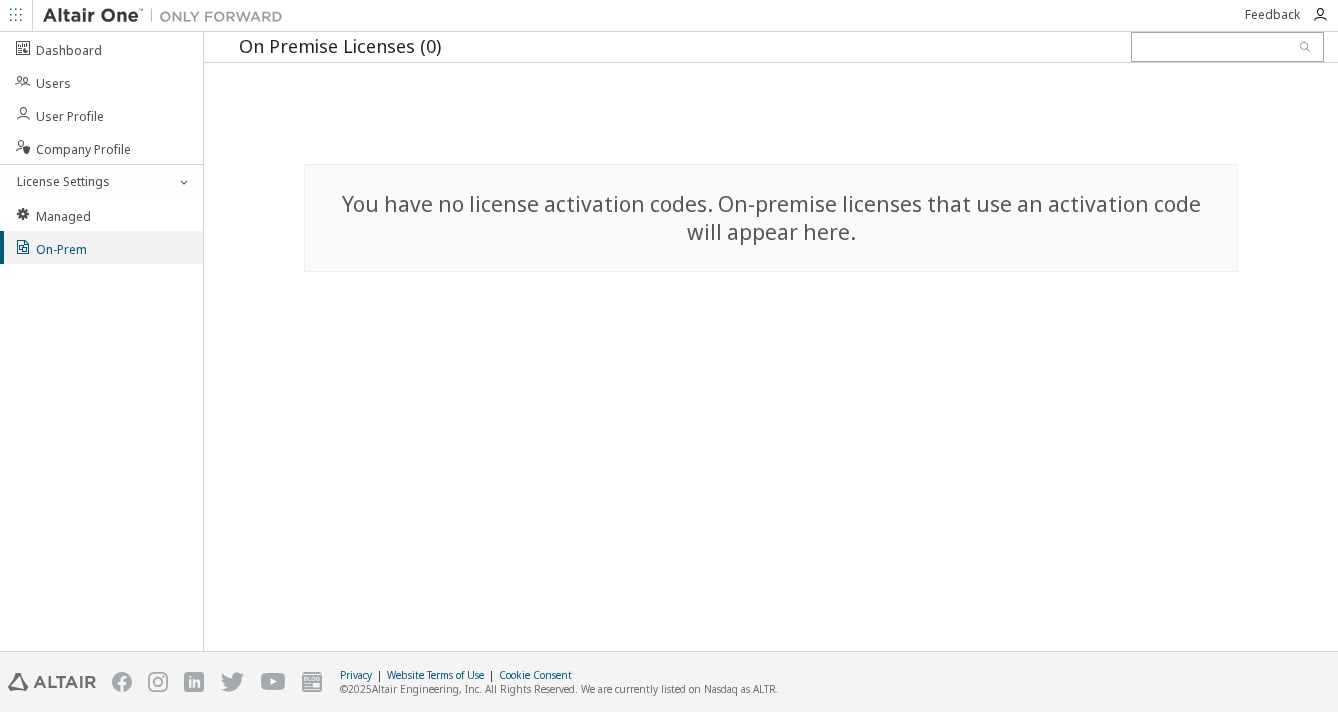 click on "You have no license activation codes. On-premise licenses that use an activation code will appear here." at bounding box center [771, 218] 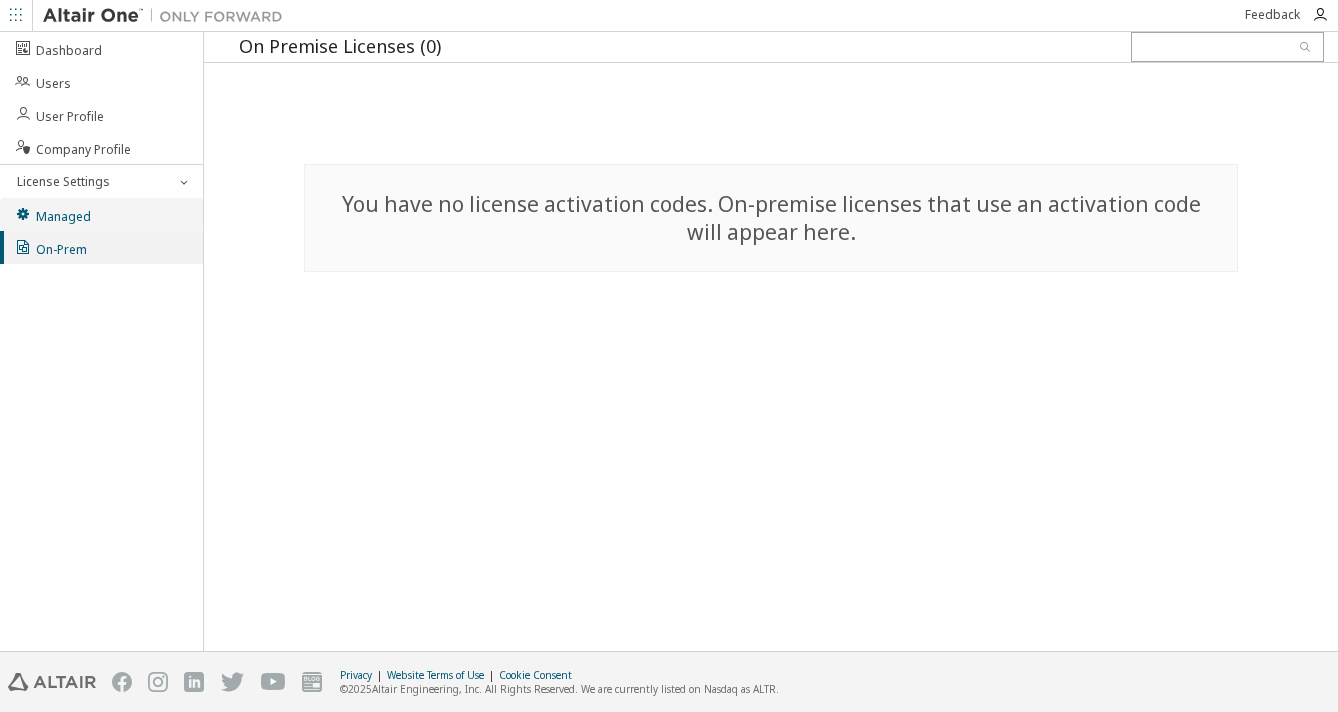 click on "Managed" at bounding box center (52, 214) 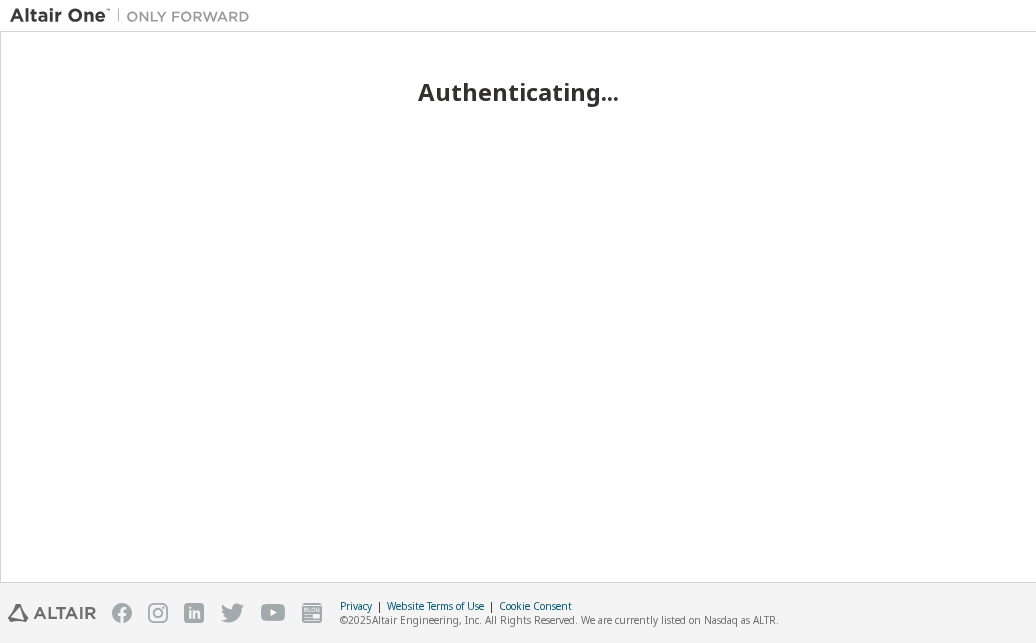 scroll, scrollTop: 0, scrollLeft: 0, axis: both 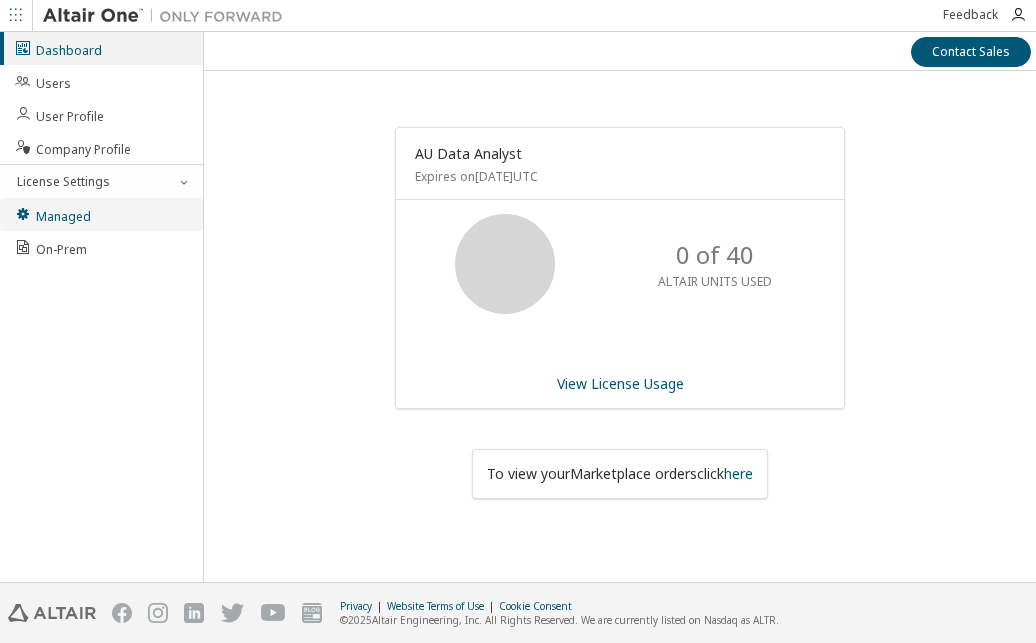 click on "Managed" at bounding box center [52, 214] 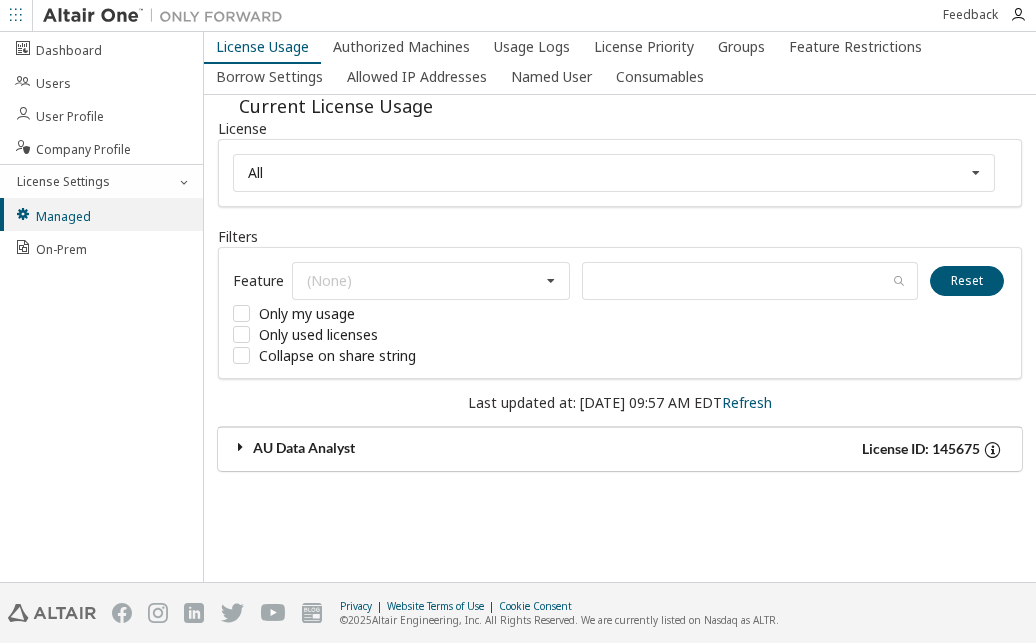click on "AU Data Analyst" at bounding box center (426, 449) 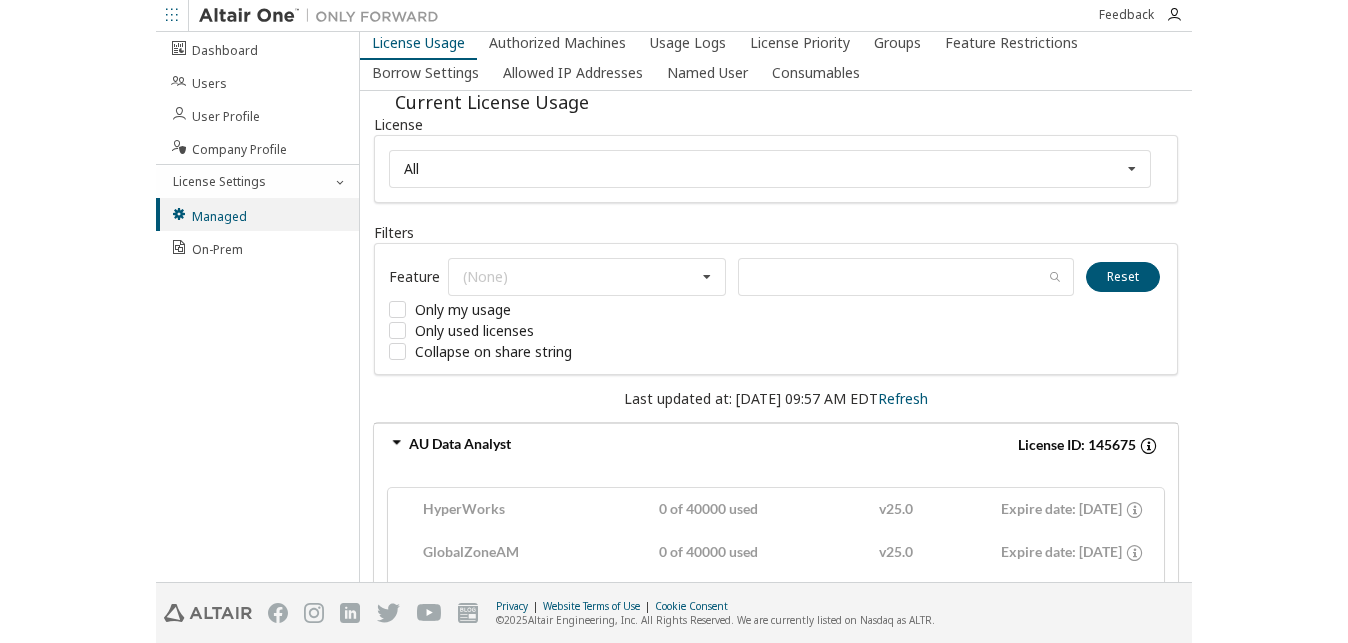 scroll, scrollTop: 0, scrollLeft: 0, axis: both 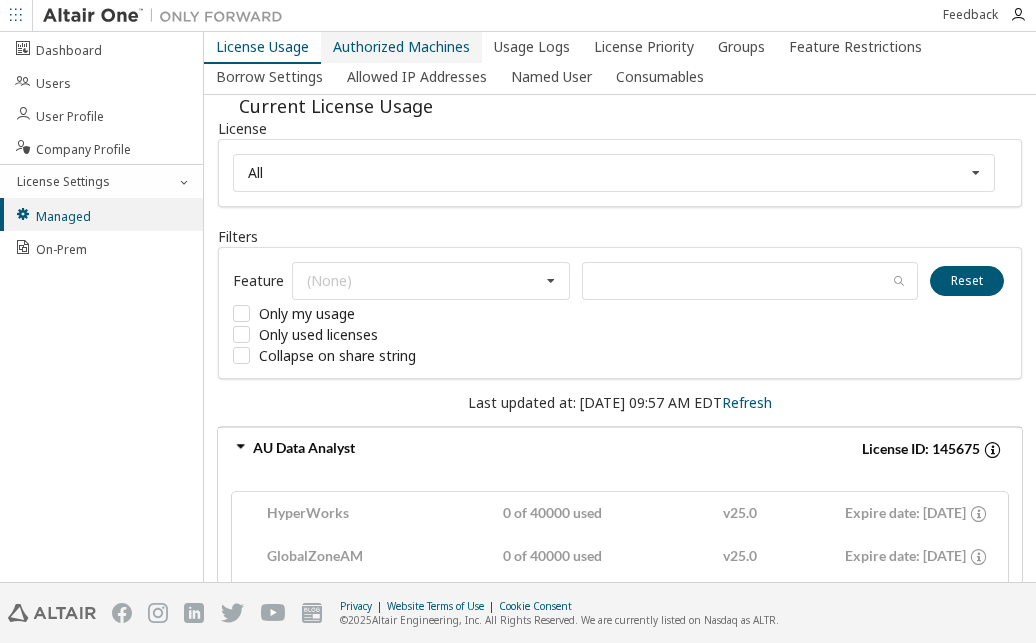 click on "Authorized Machines" at bounding box center [401, 47] 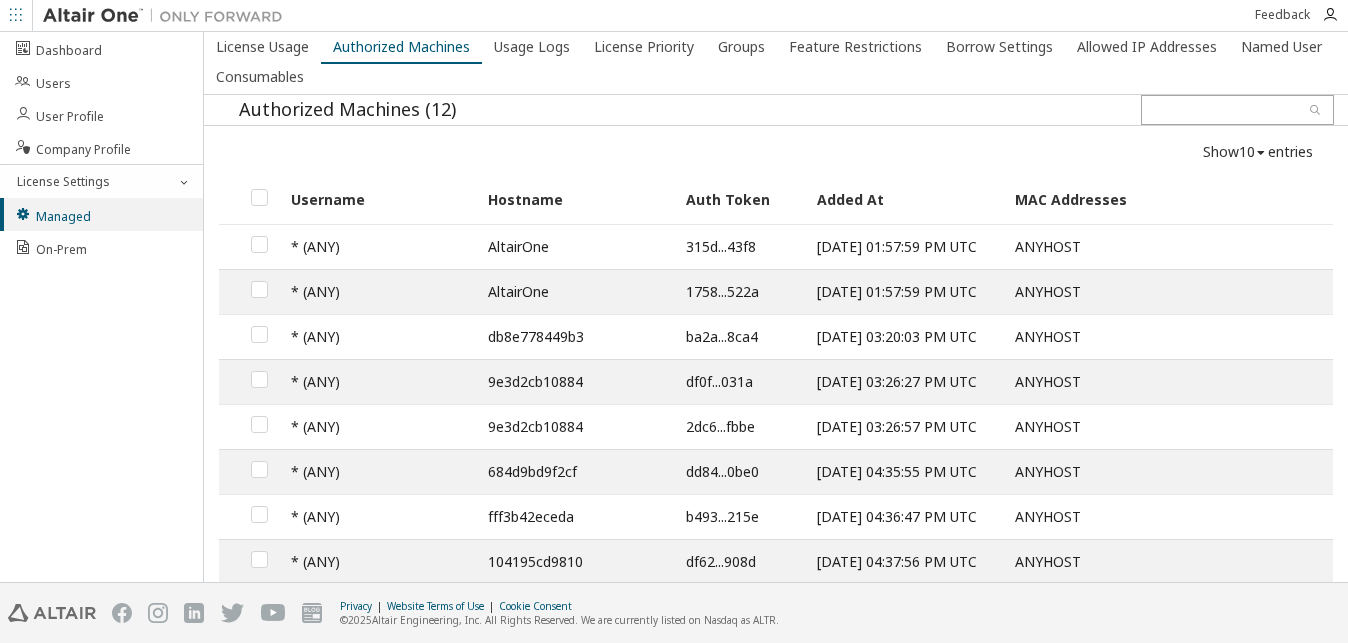 click on "Dashboard Users User Profile Company Profile License Settings Managed On-Prem" at bounding box center (102, 307) 